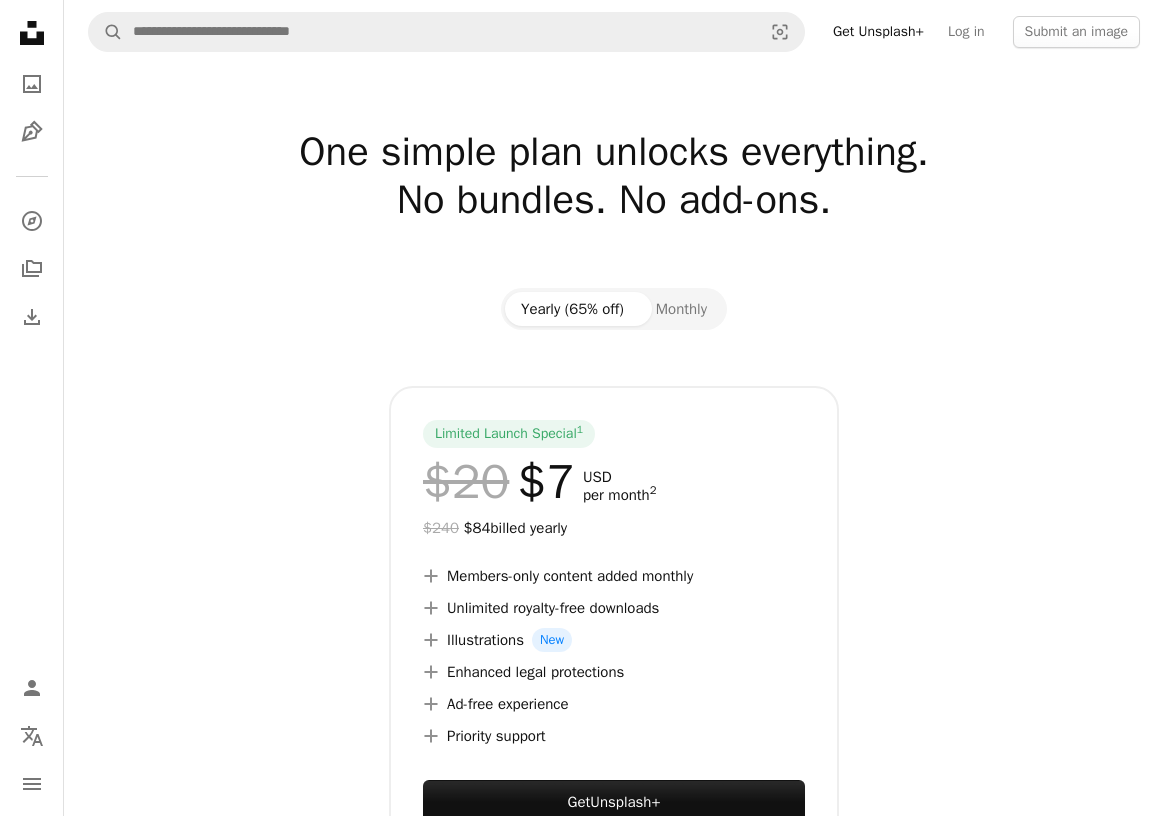scroll, scrollTop: 0, scrollLeft: 0, axis: both 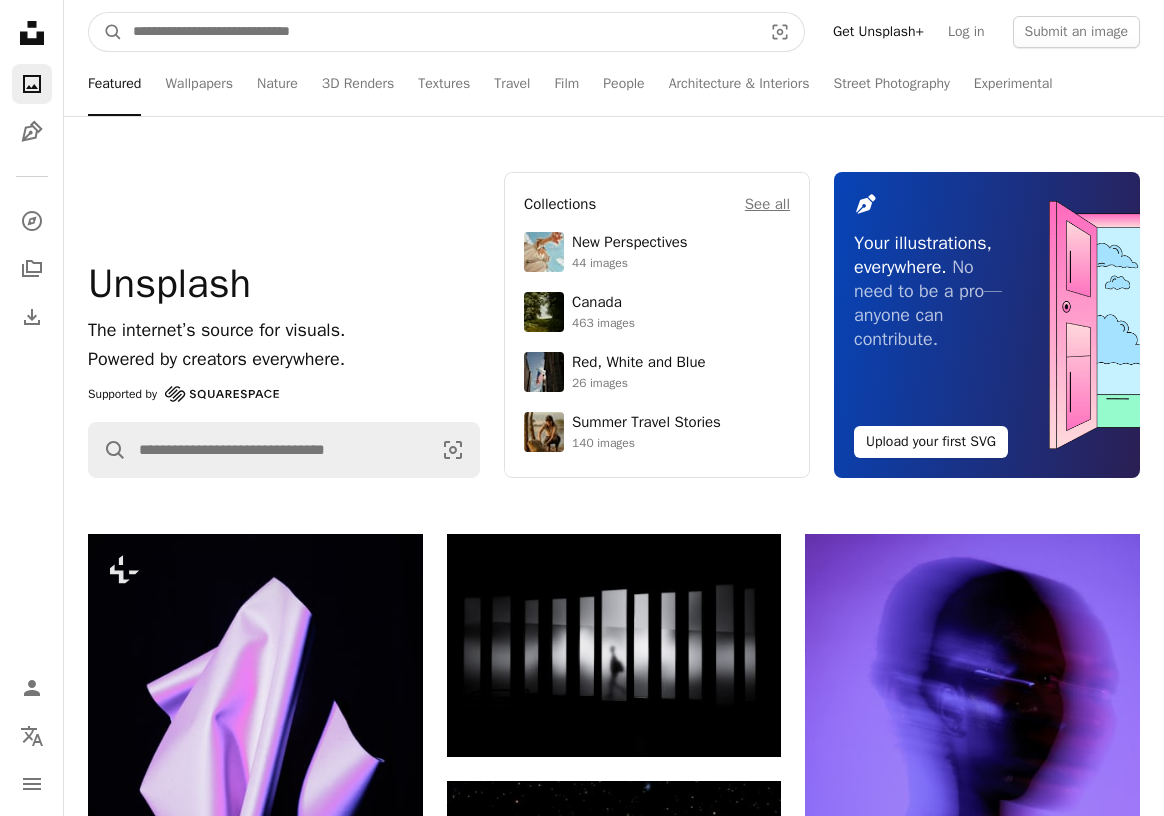click at bounding box center [439, 32] 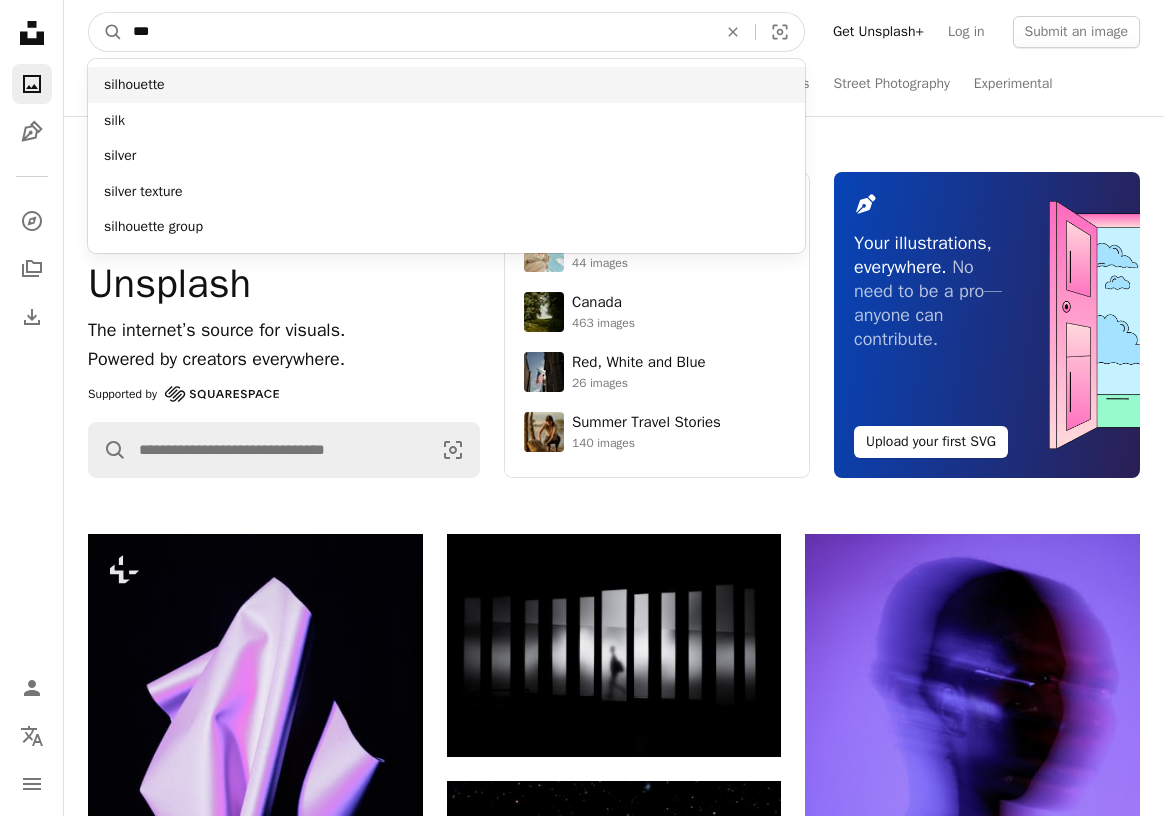 type on "***" 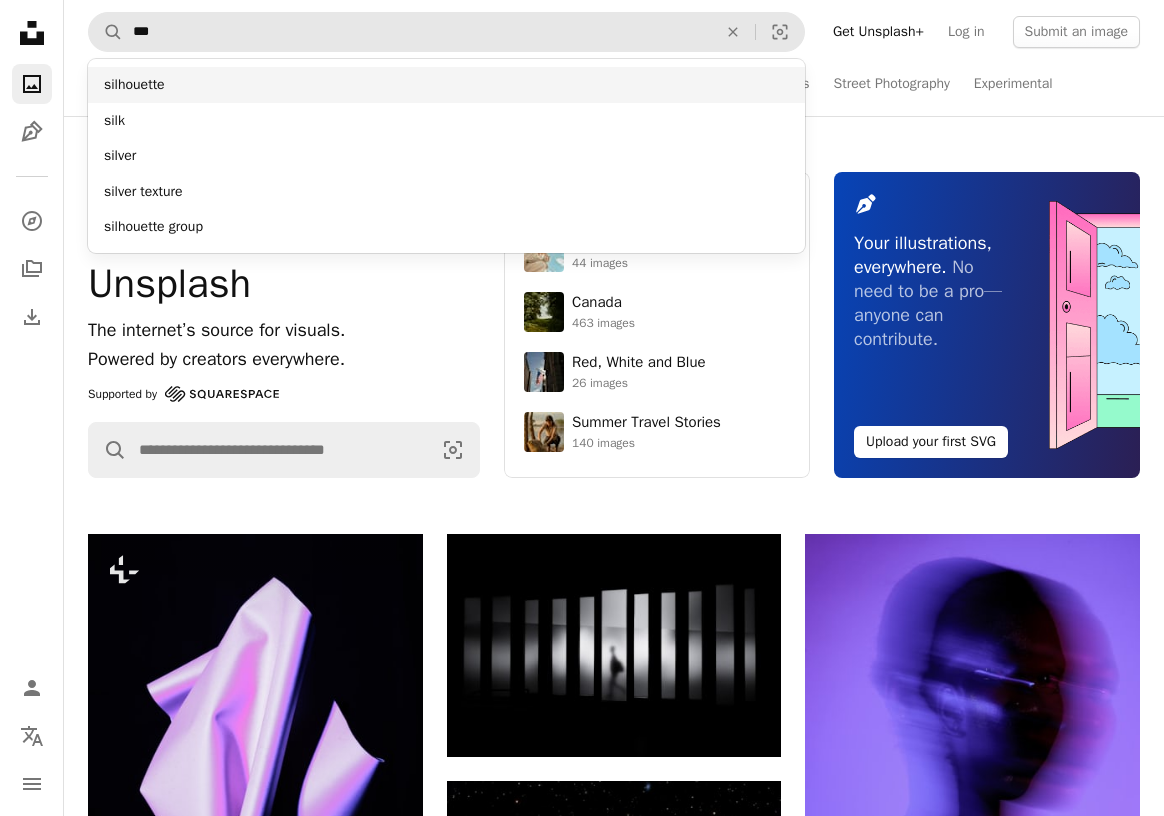 click on "silhouette" at bounding box center [446, 85] 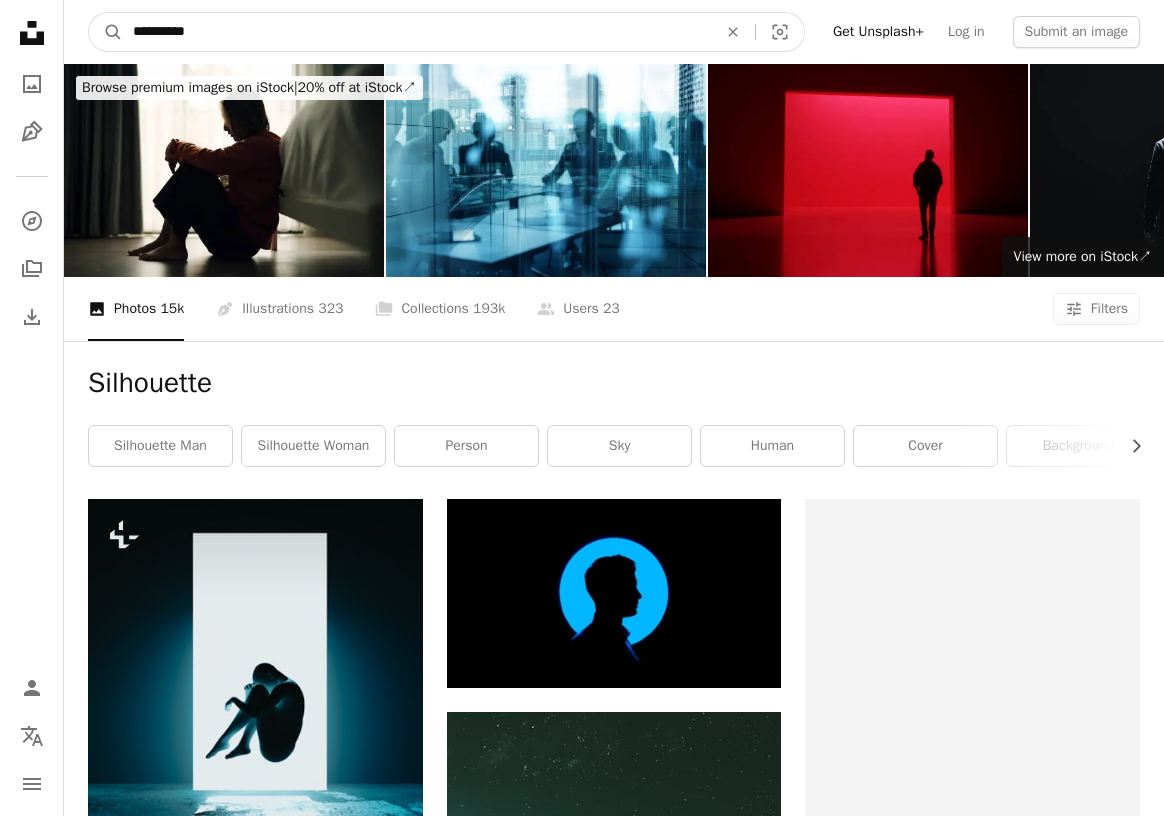 click on "**********" at bounding box center (417, 32) 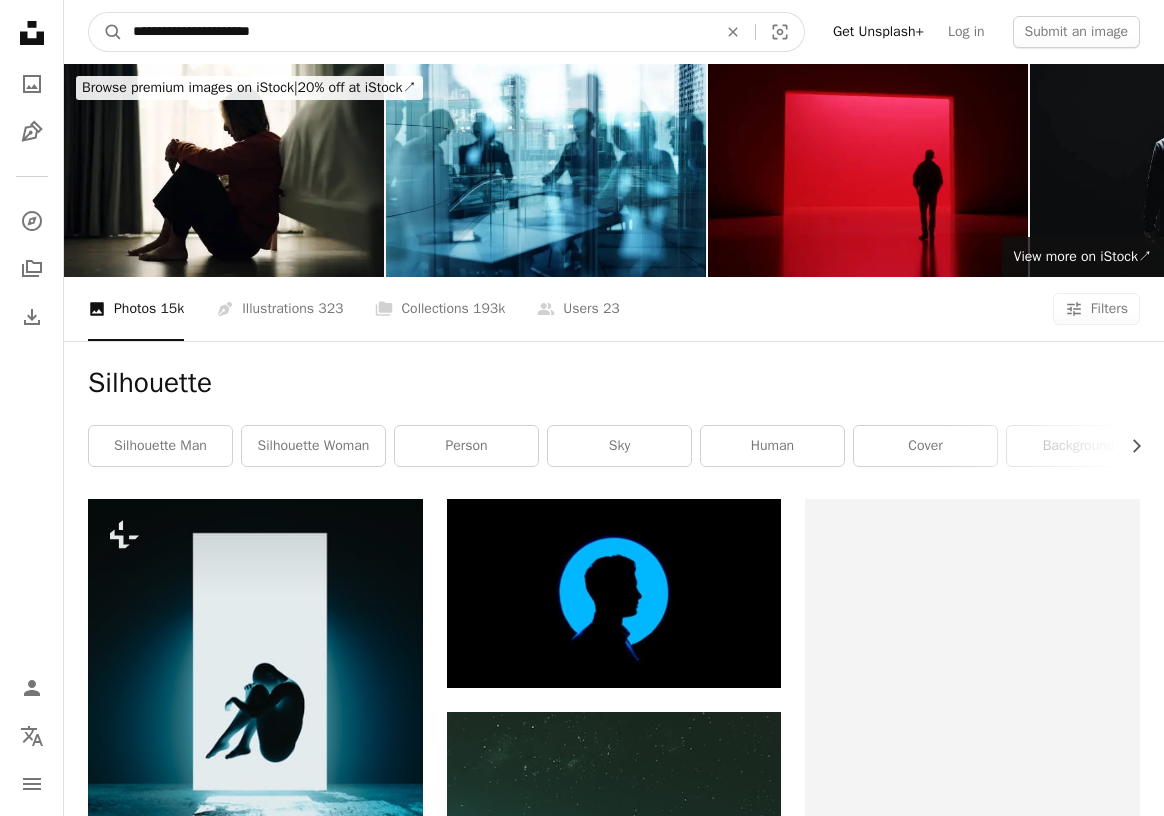 type on "**********" 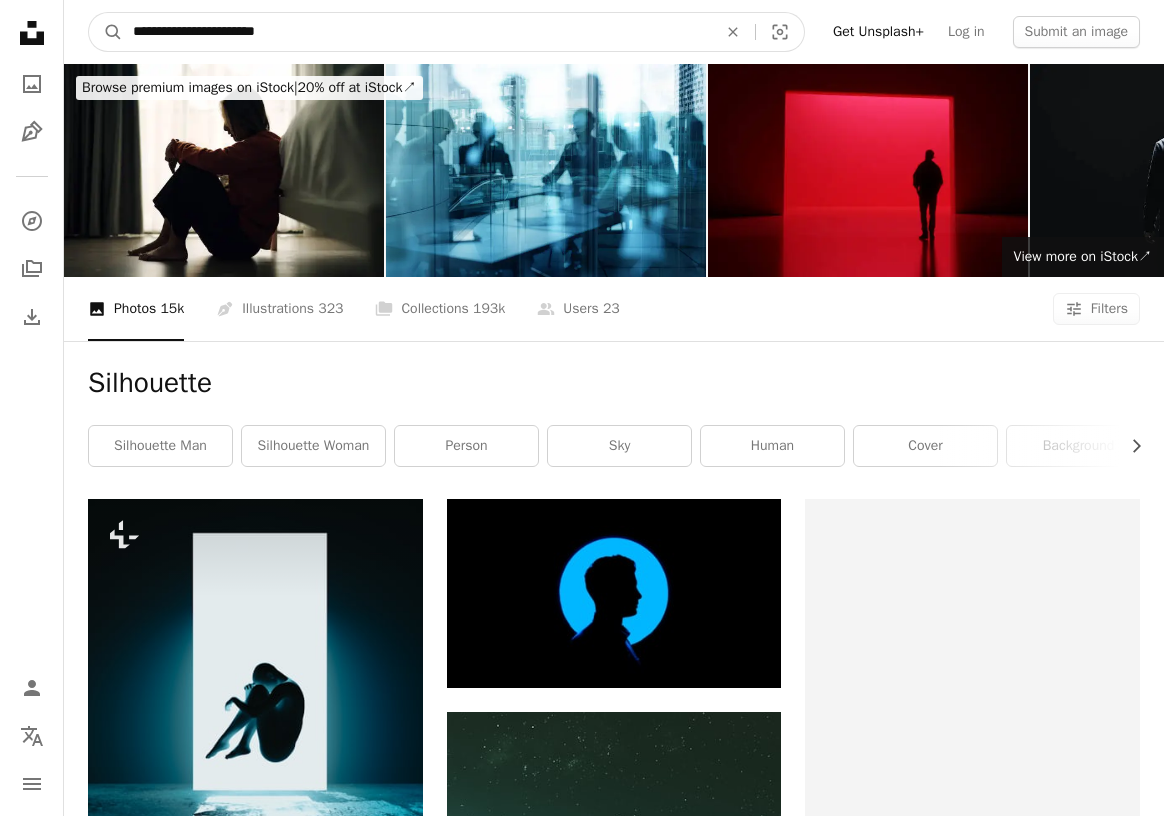click on "A magnifying glass" at bounding box center (106, 32) 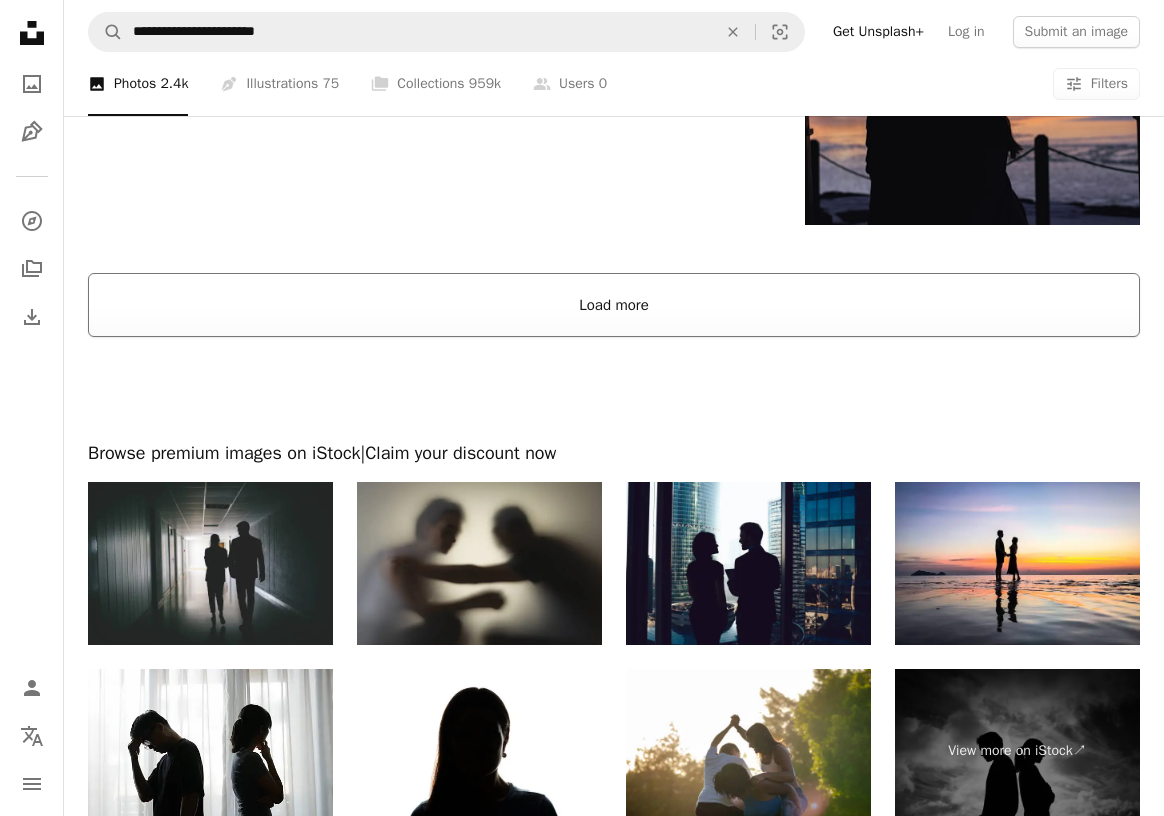 scroll, scrollTop: 2651, scrollLeft: 0, axis: vertical 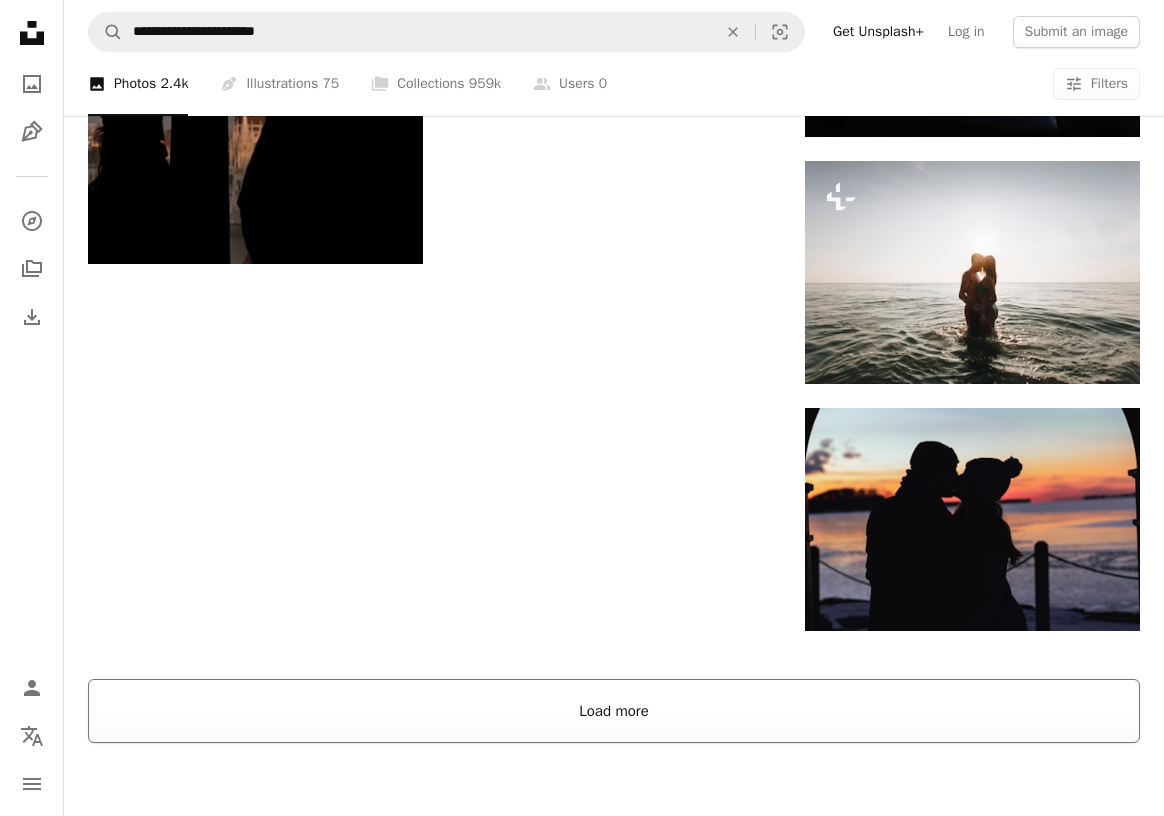 click on "Load more" at bounding box center (614, 711) 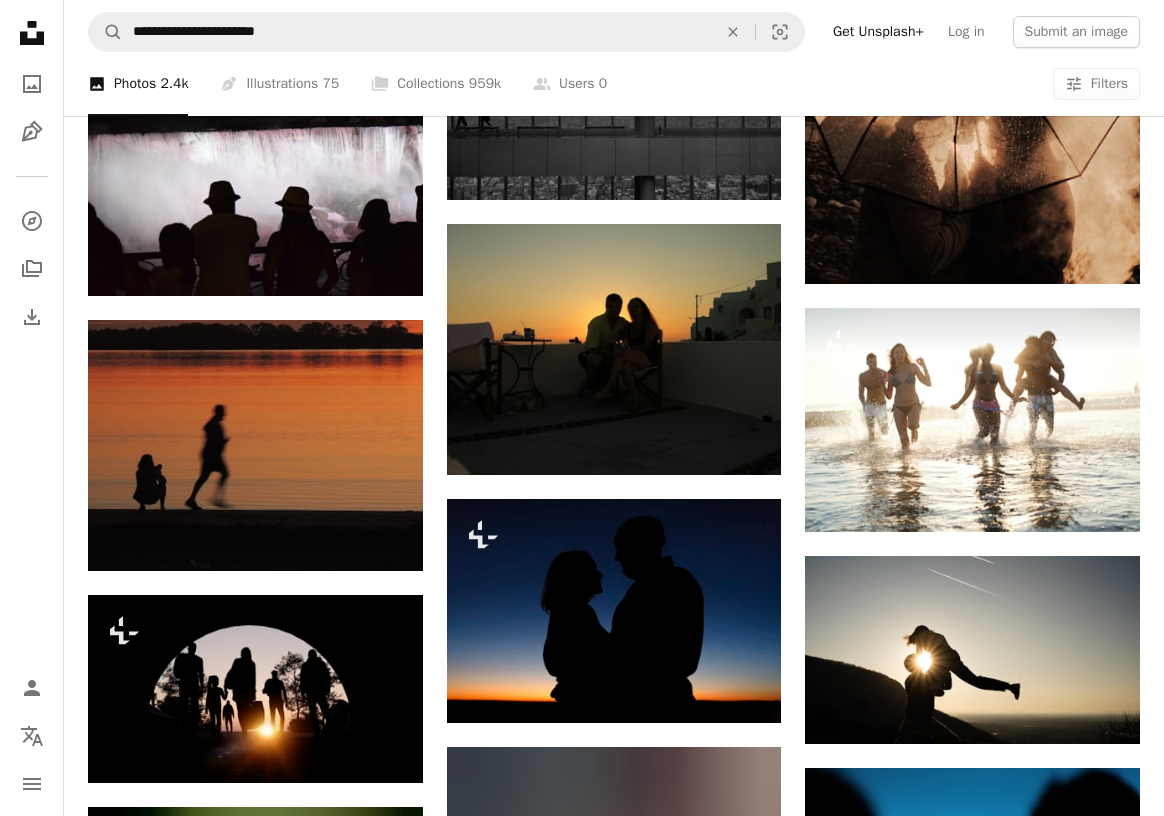 scroll, scrollTop: 5660, scrollLeft: 0, axis: vertical 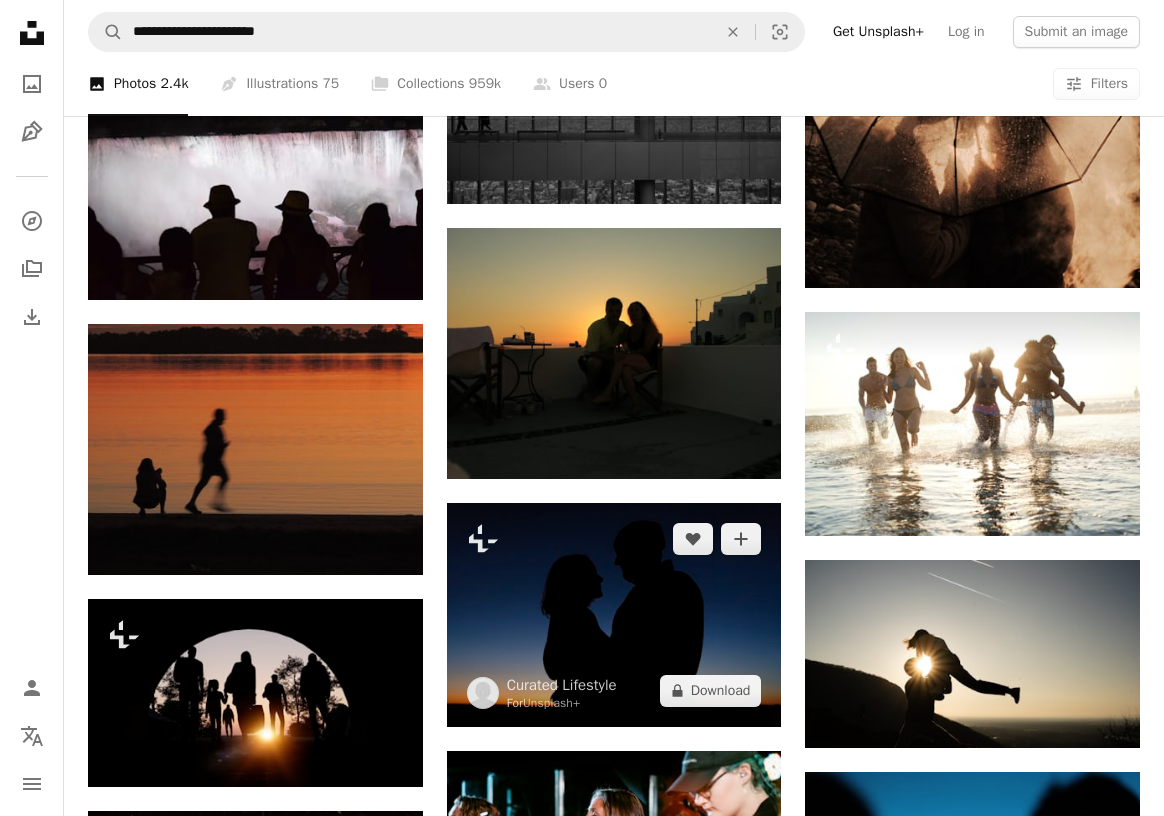 click at bounding box center (614, 614) 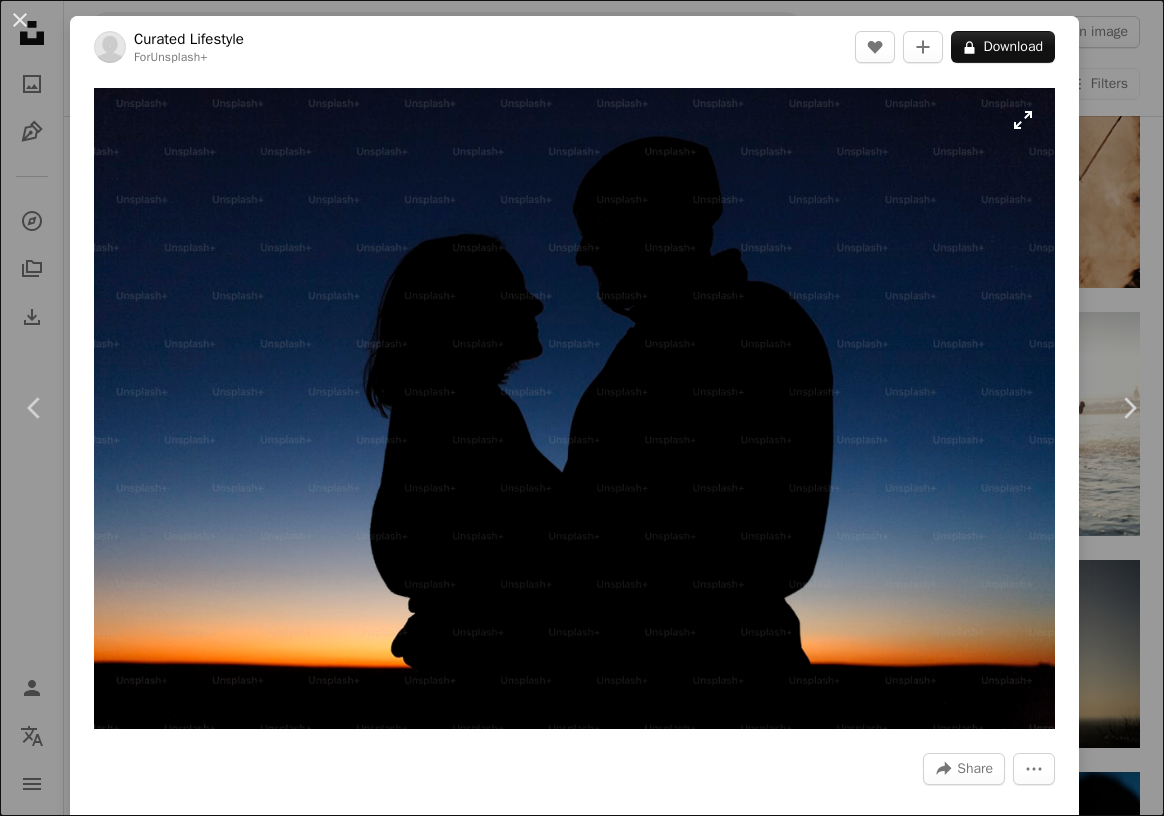 drag, startPoint x: 25, startPoint y: 17, endPoint x: 993, endPoint y: 193, distance: 983.86993 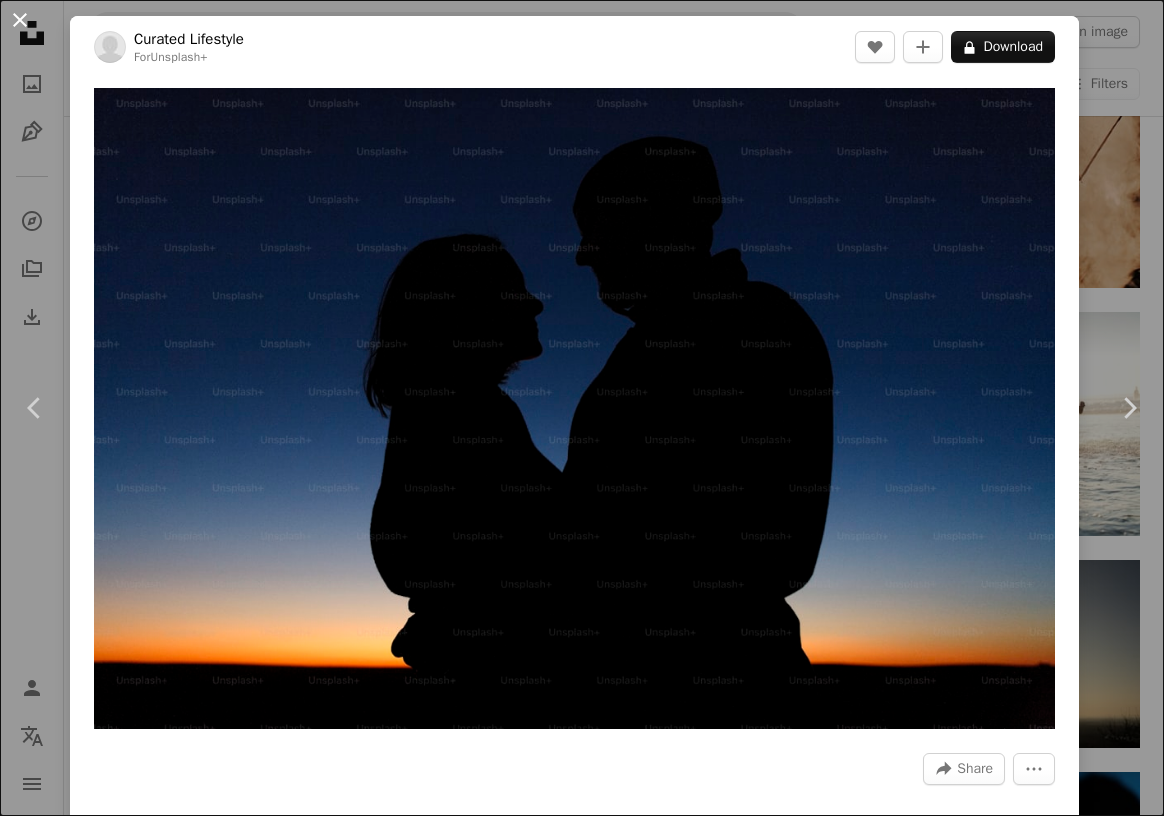 click on "An X shape" at bounding box center (20, 20) 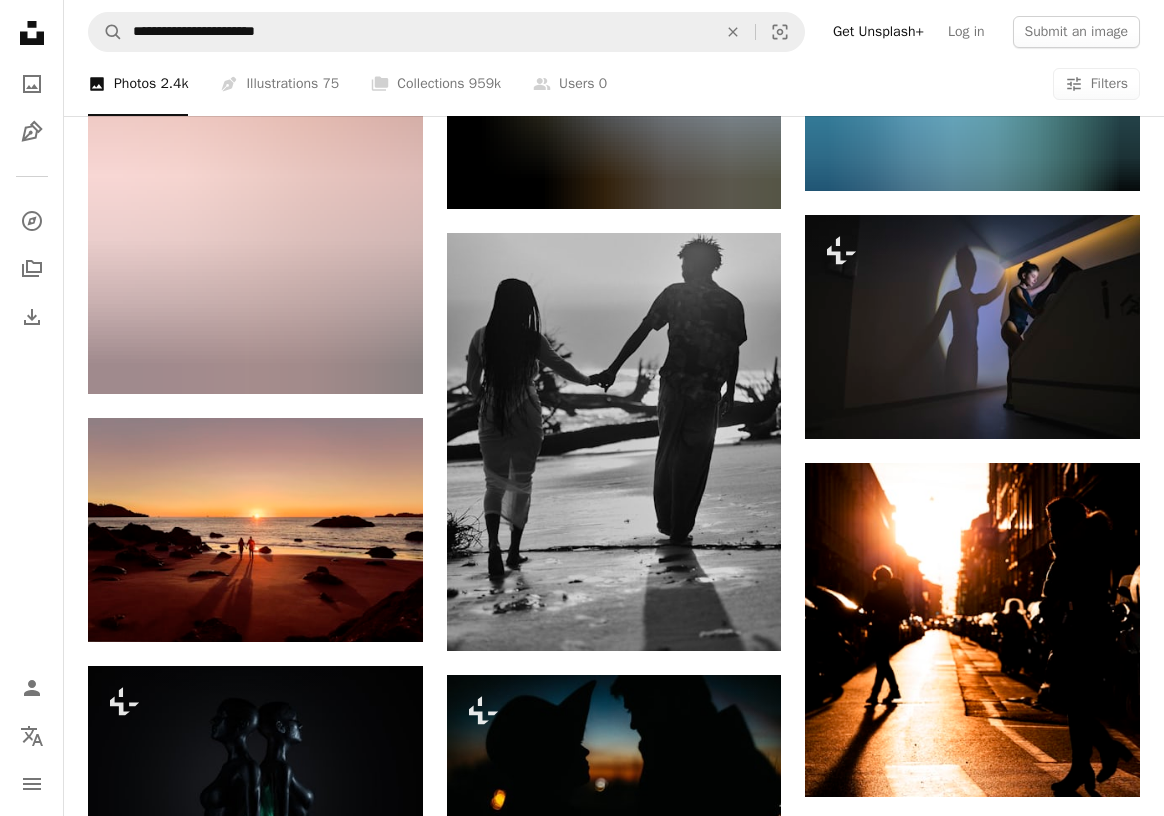 scroll, scrollTop: 8888, scrollLeft: 0, axis: vertical 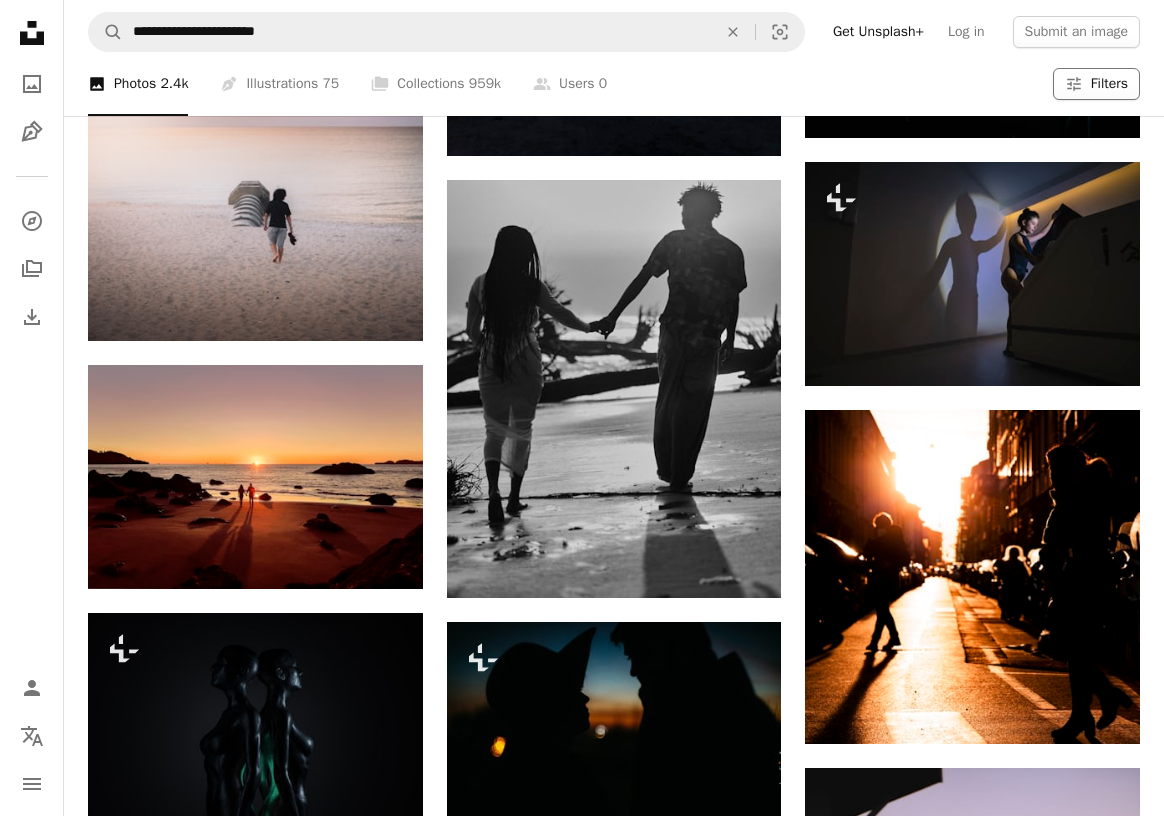 click on "Filters" 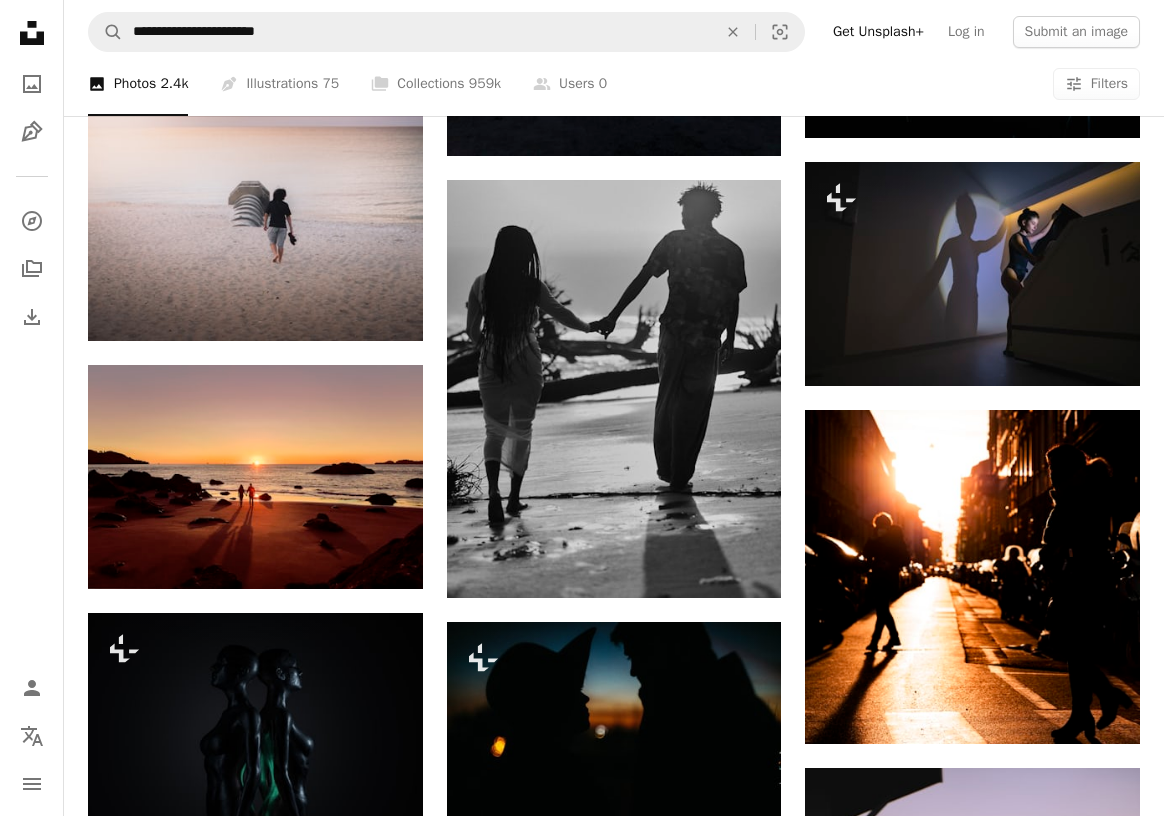 click on "Free" at bounding box center (582, 4364) 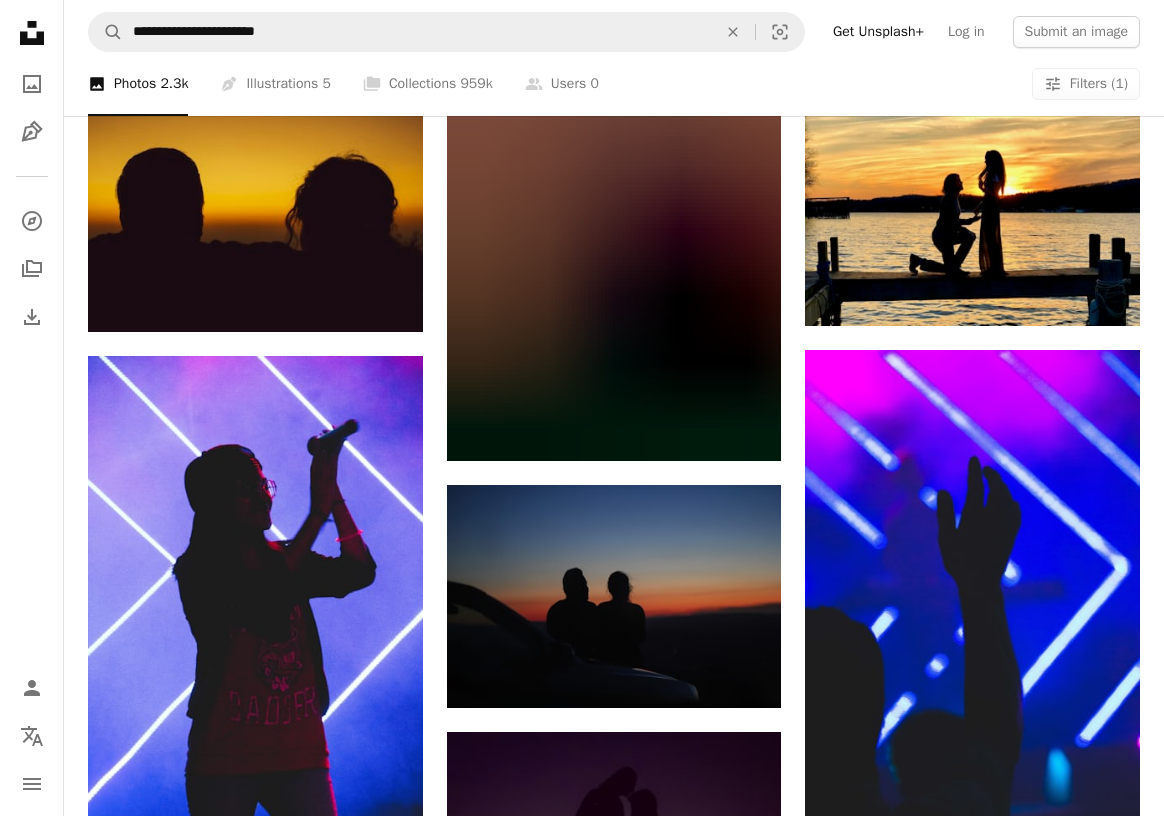 scroll, scrollTop: 1126, scrollLeft: 0, axis: vertical 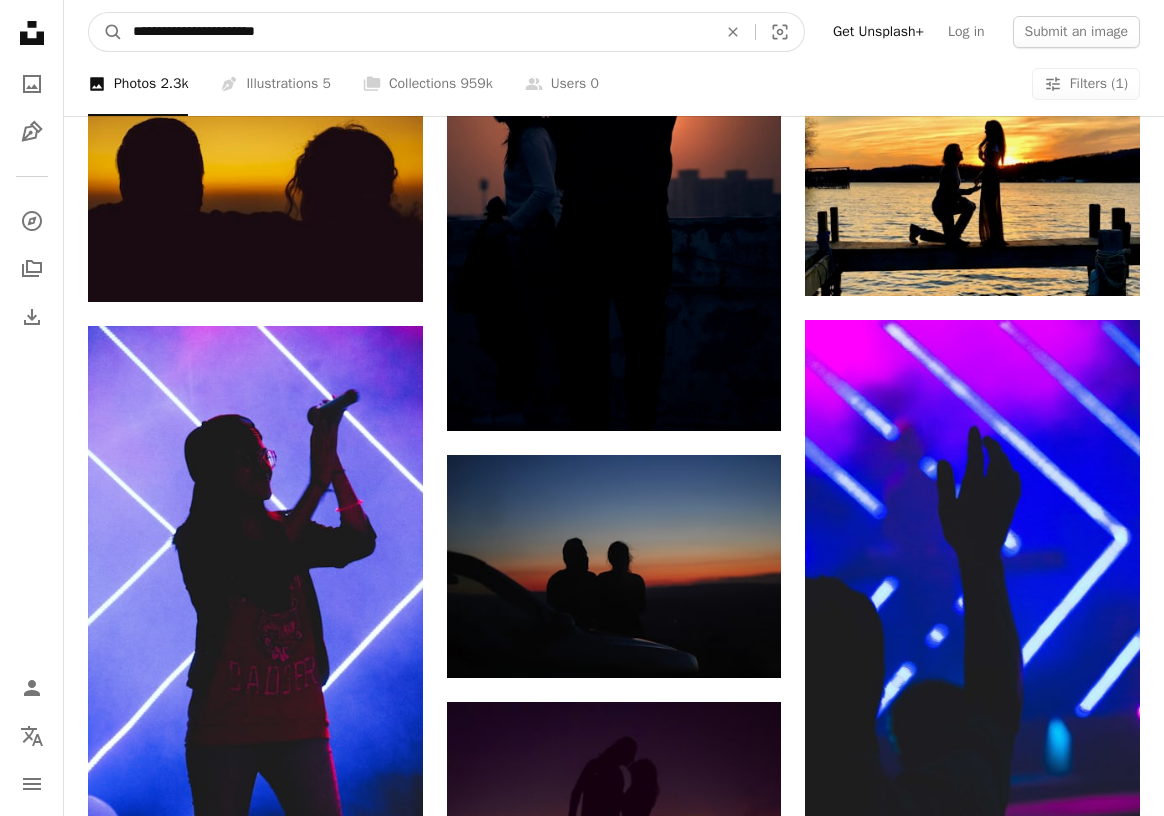 drag, startPoint x: 341, startPoint y: 31, endPoint x: 71, endPoint y: 27, distance: 270.02963 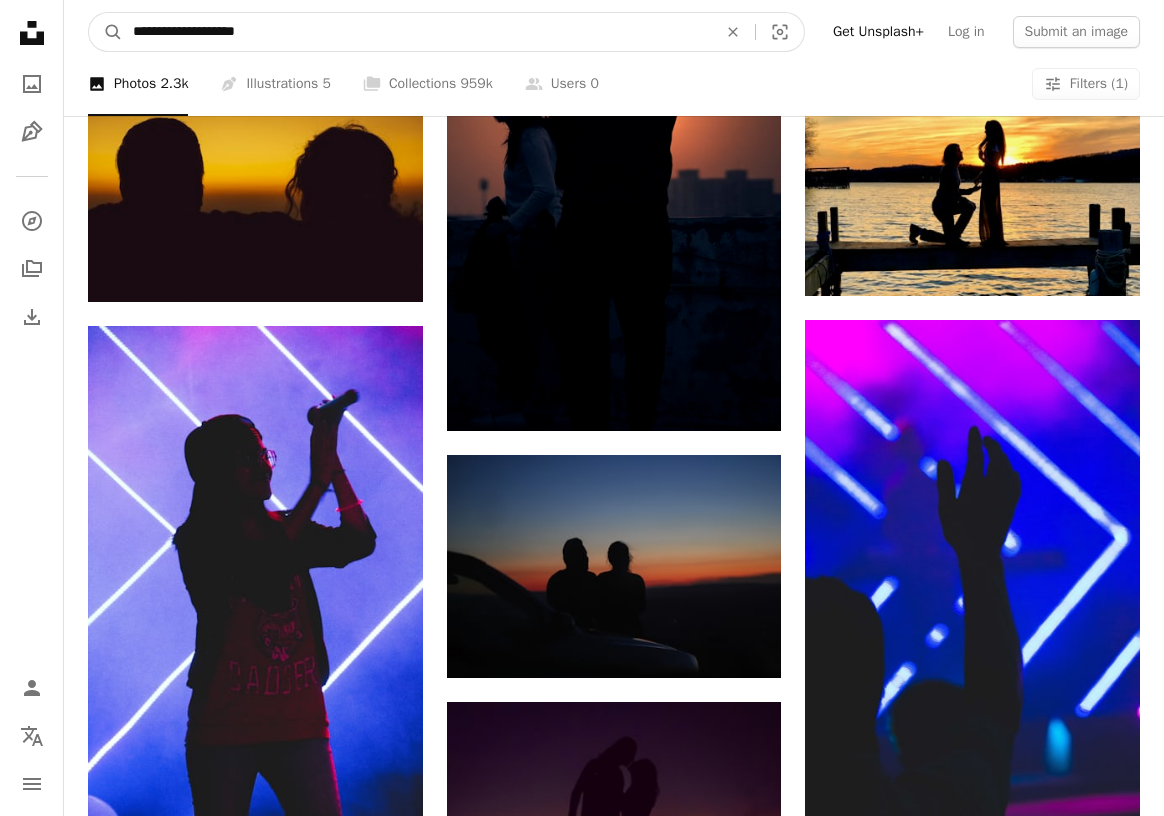 type on "**********" 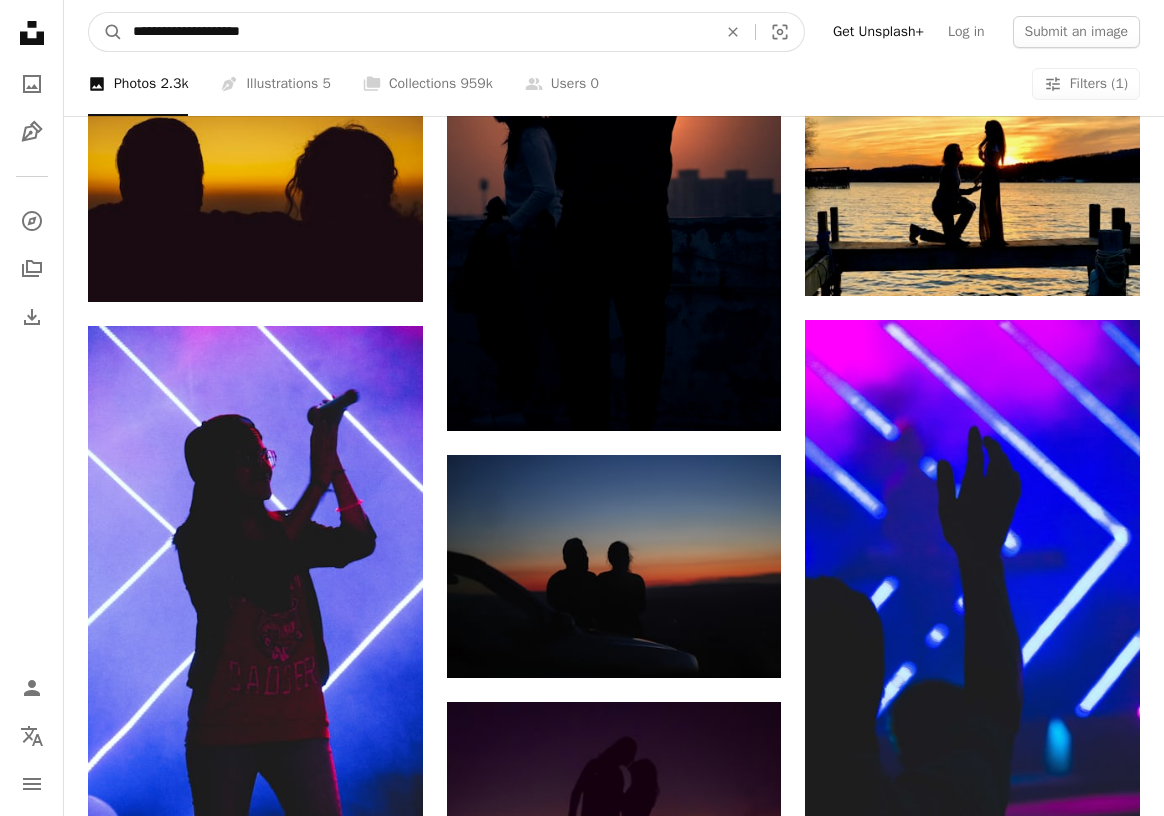 click on "A magnifying glass" at bounding box center [106, 32] 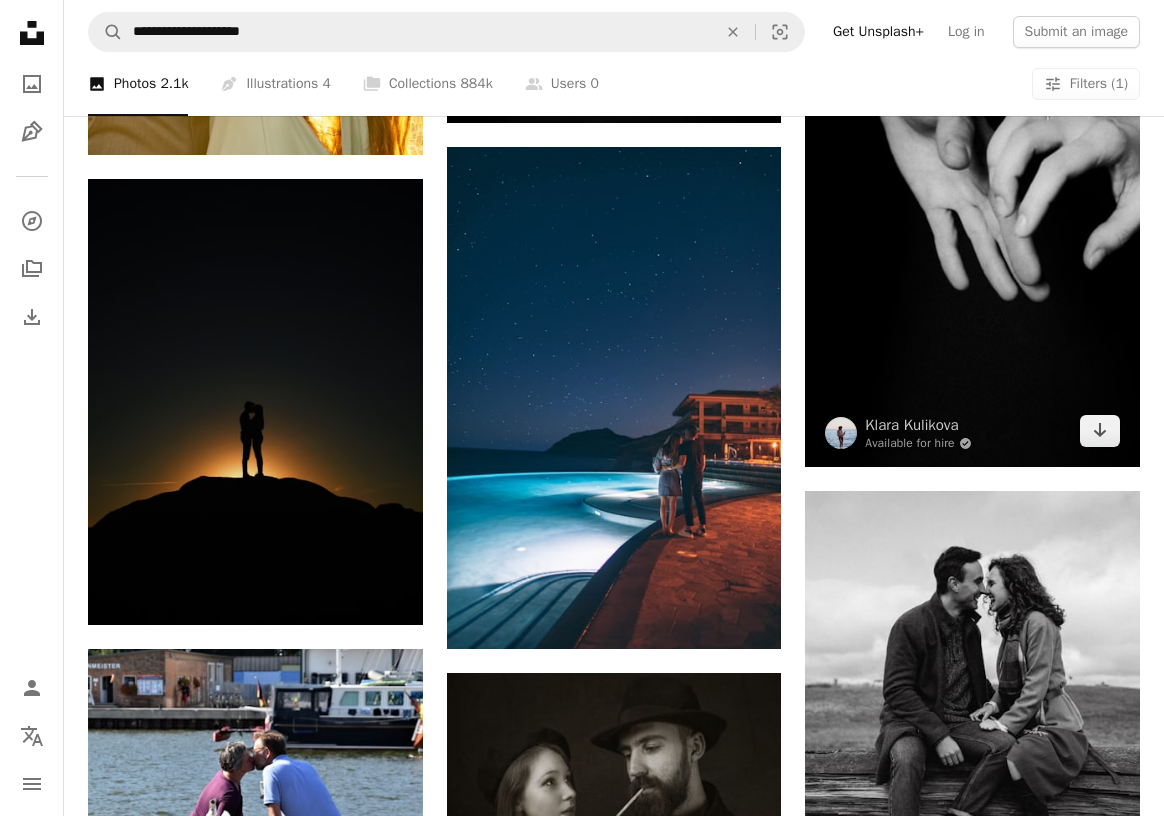 scroll, scrollTop: 2631, scrollLeft: 0, axis: vertical 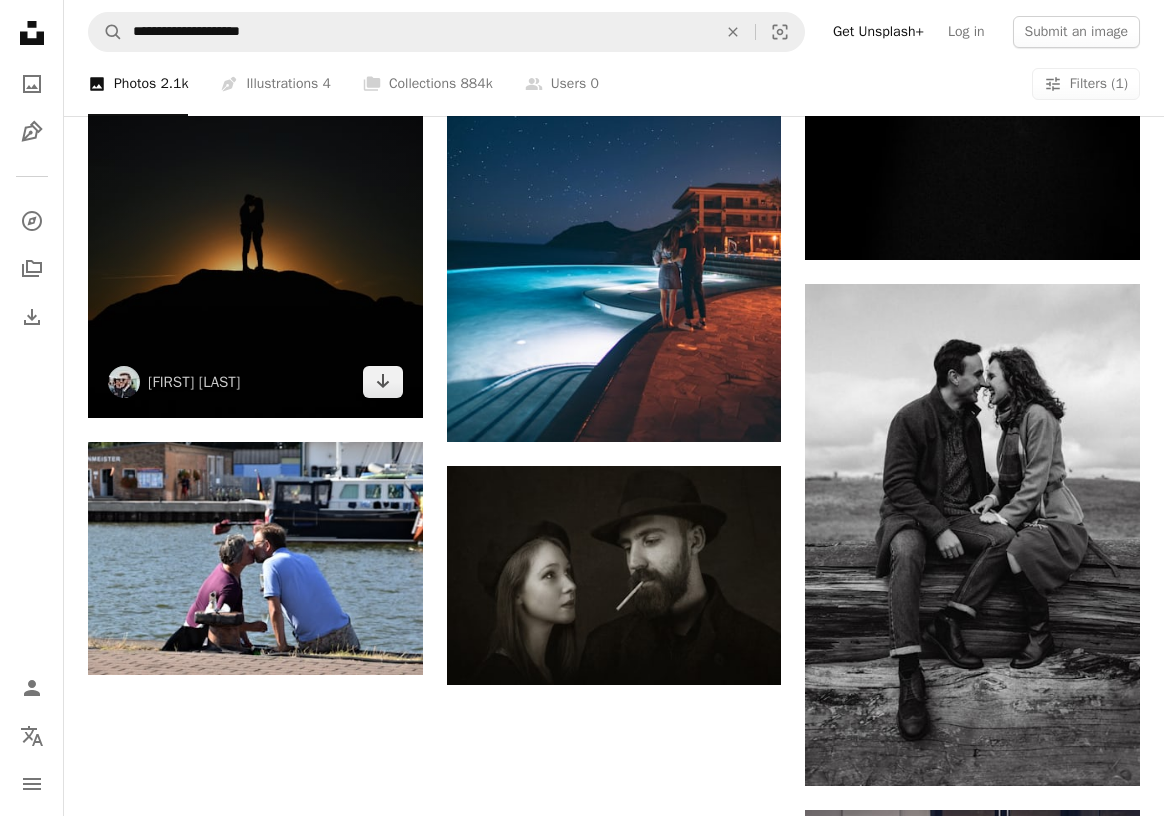 click at bounding box center [255, 195] 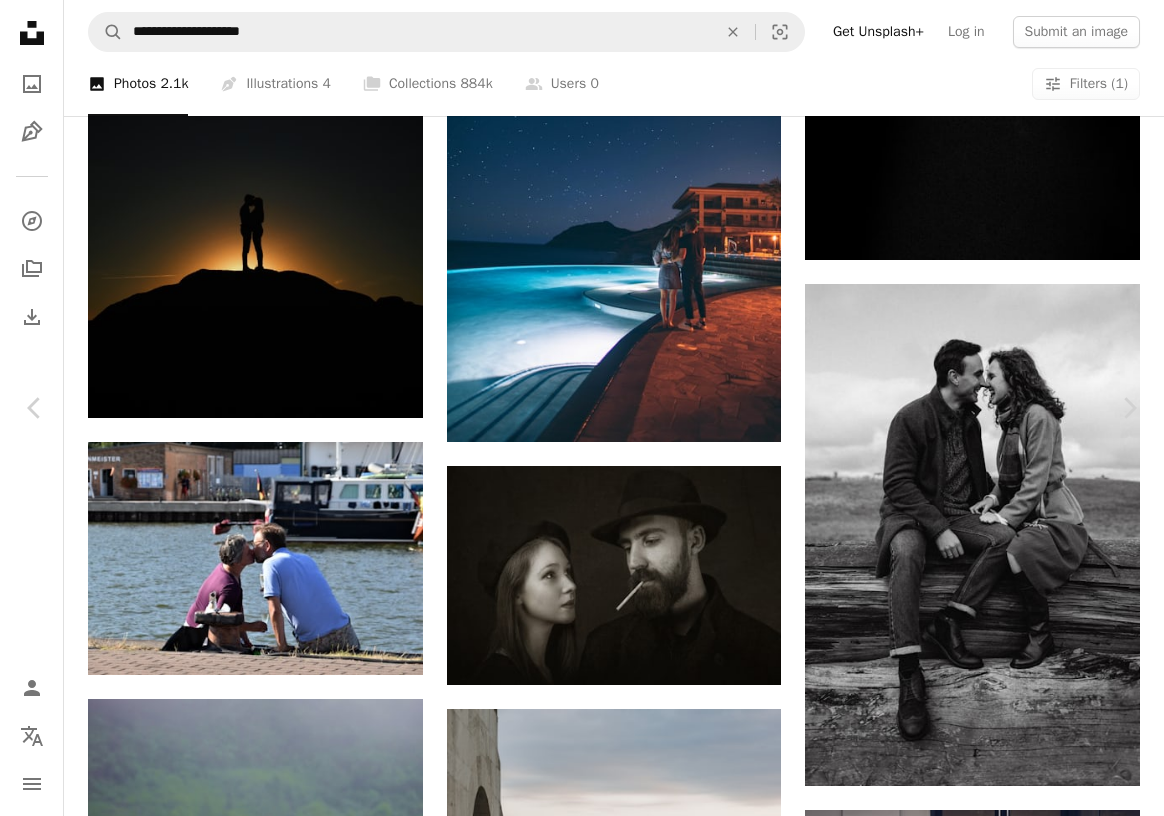 click at bounding box center [574, 5146] 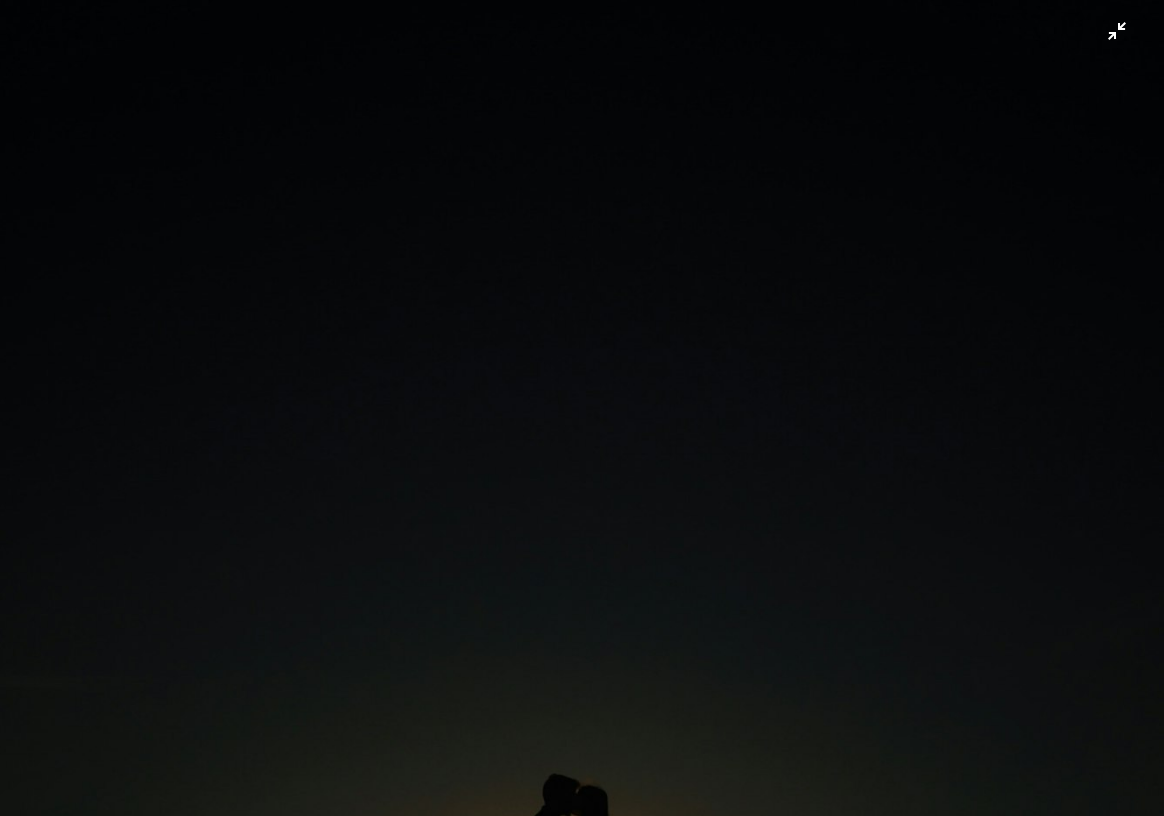scroll, scrollTop: 370, scrollLeft: 0, axis: vertical 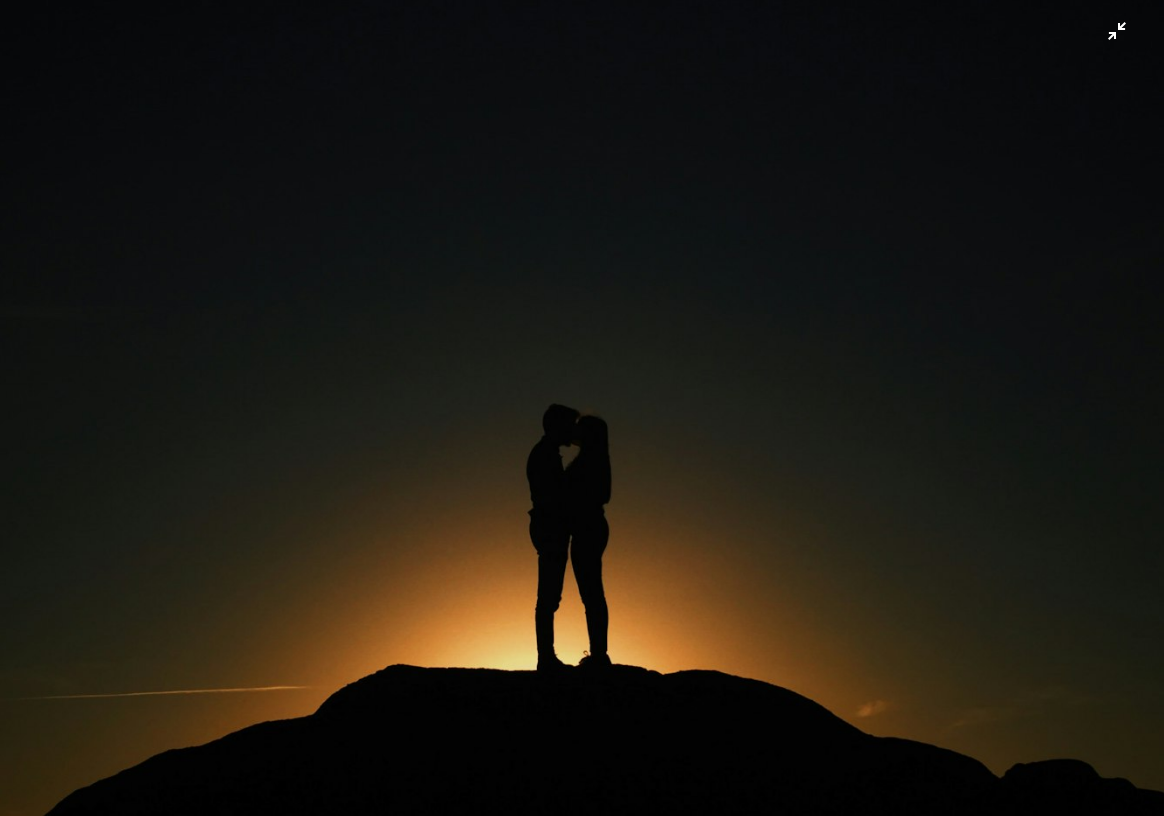 click at bounding box center (582, 406) 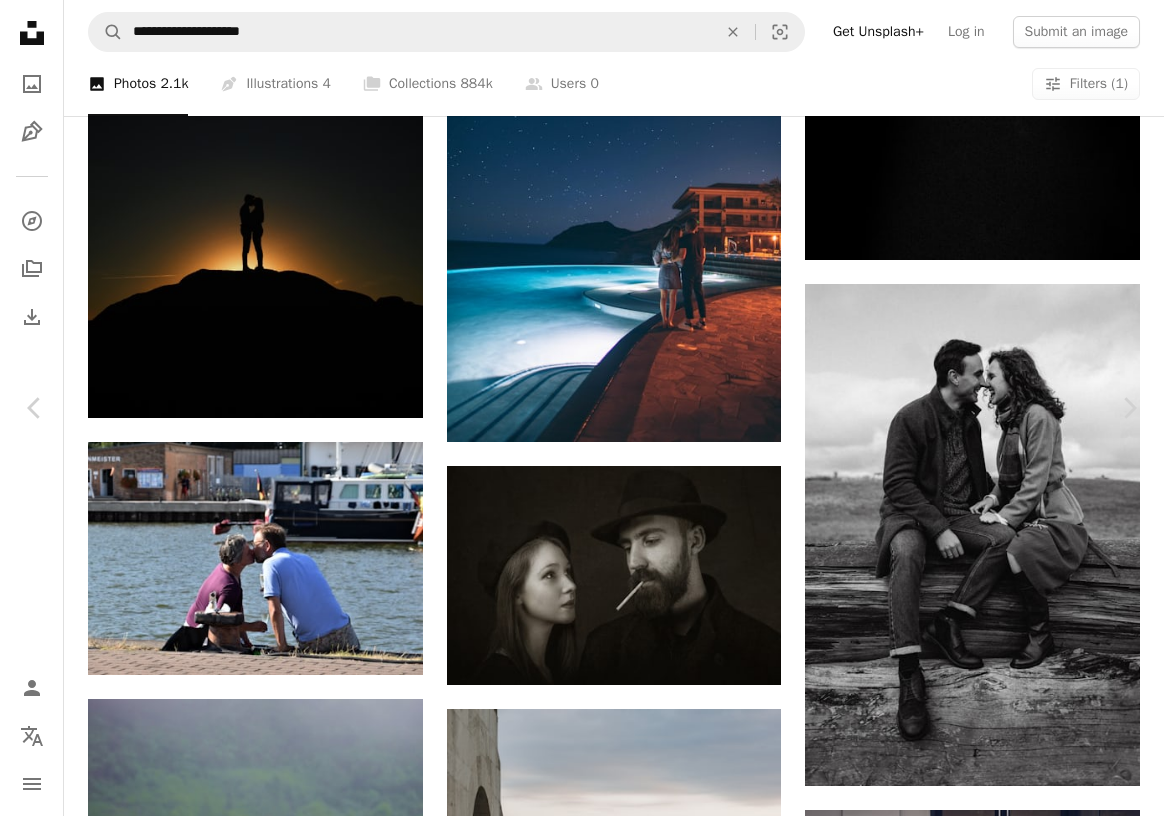 click at bounding box center (574, 5146) 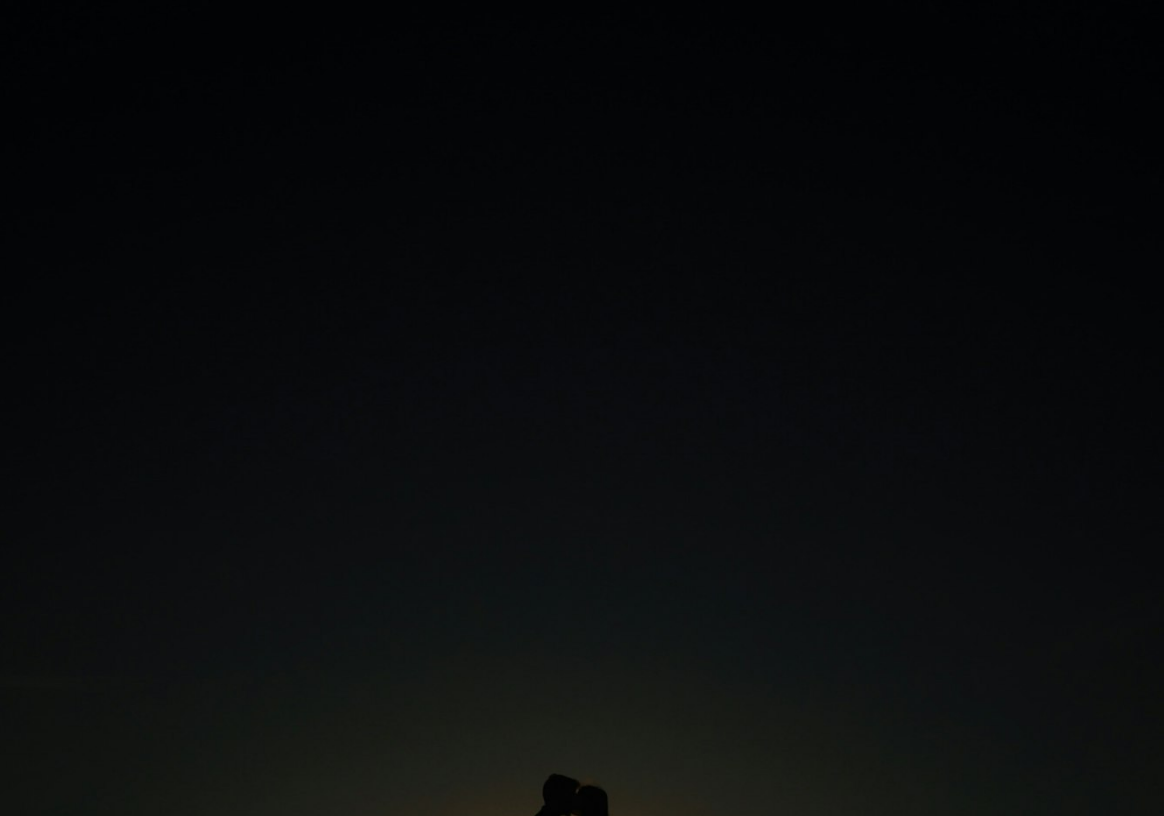 scroll, scrollTop: 370, scrollLeft: 0, axis: vertical 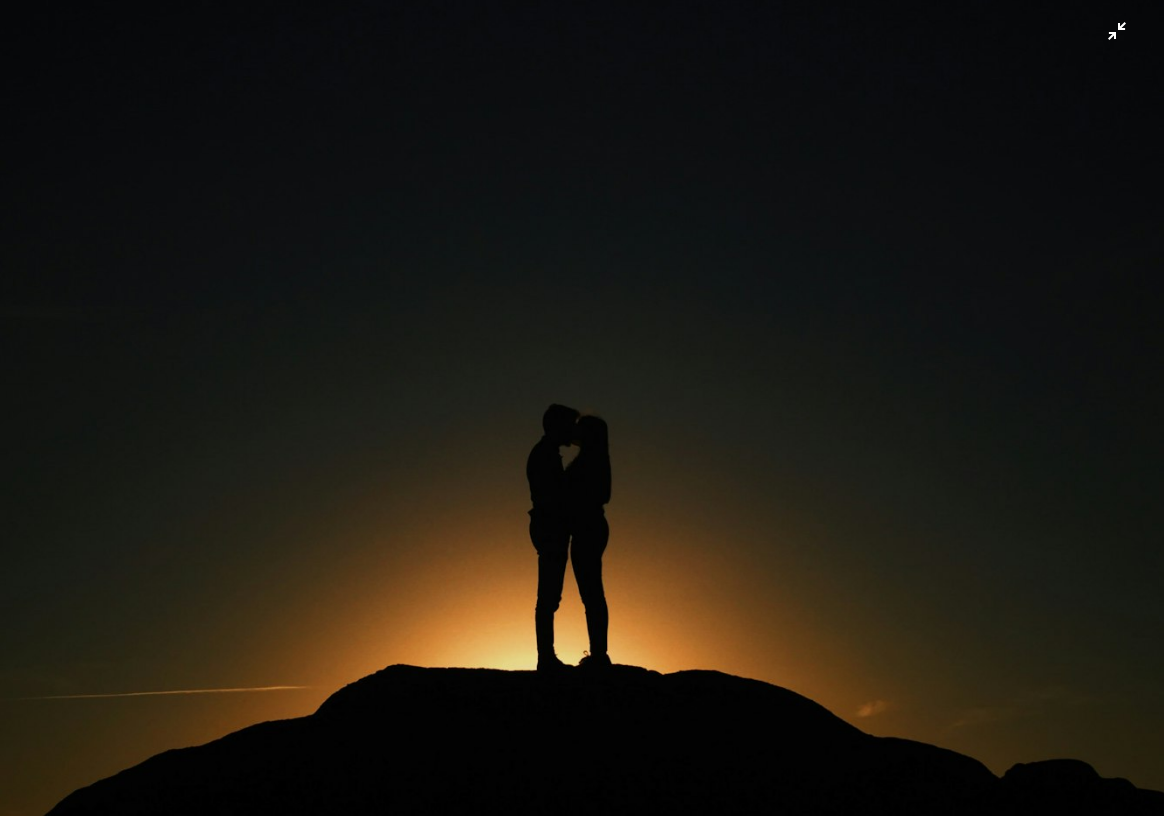 click at bounding box center (582, 406) 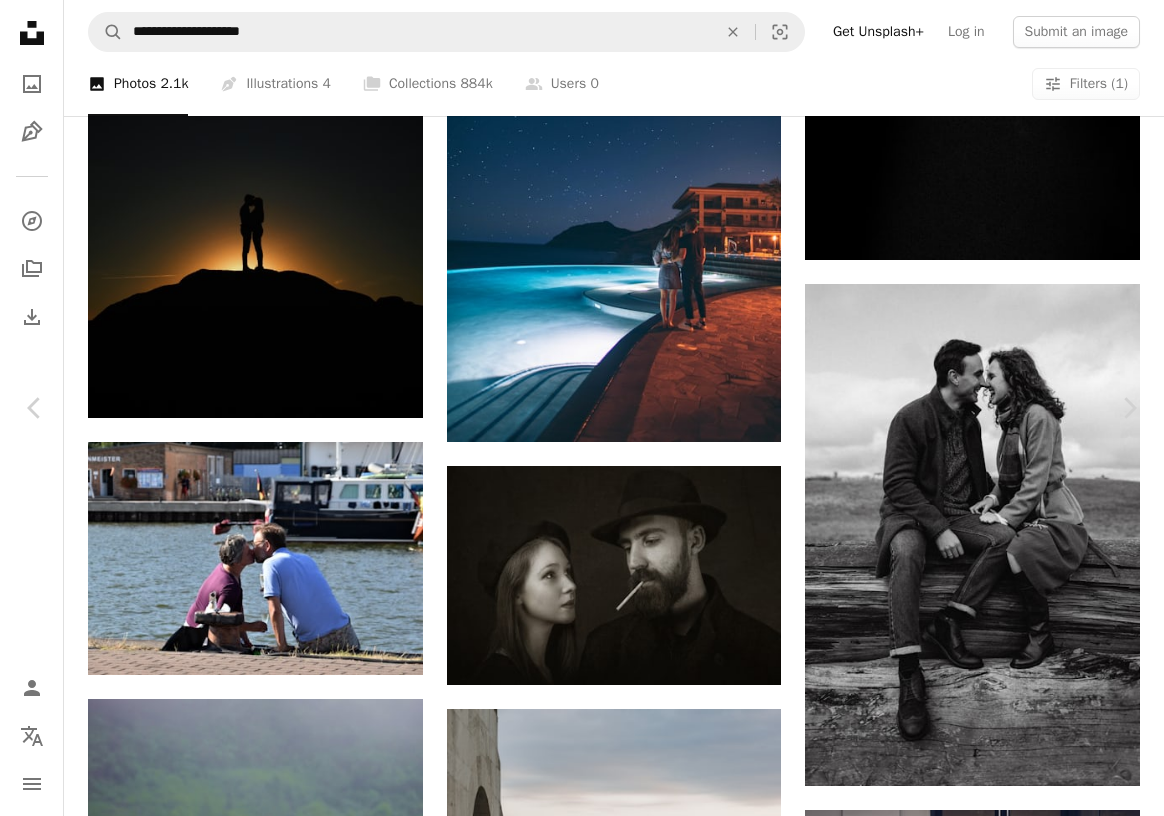 click on "Chevron down" 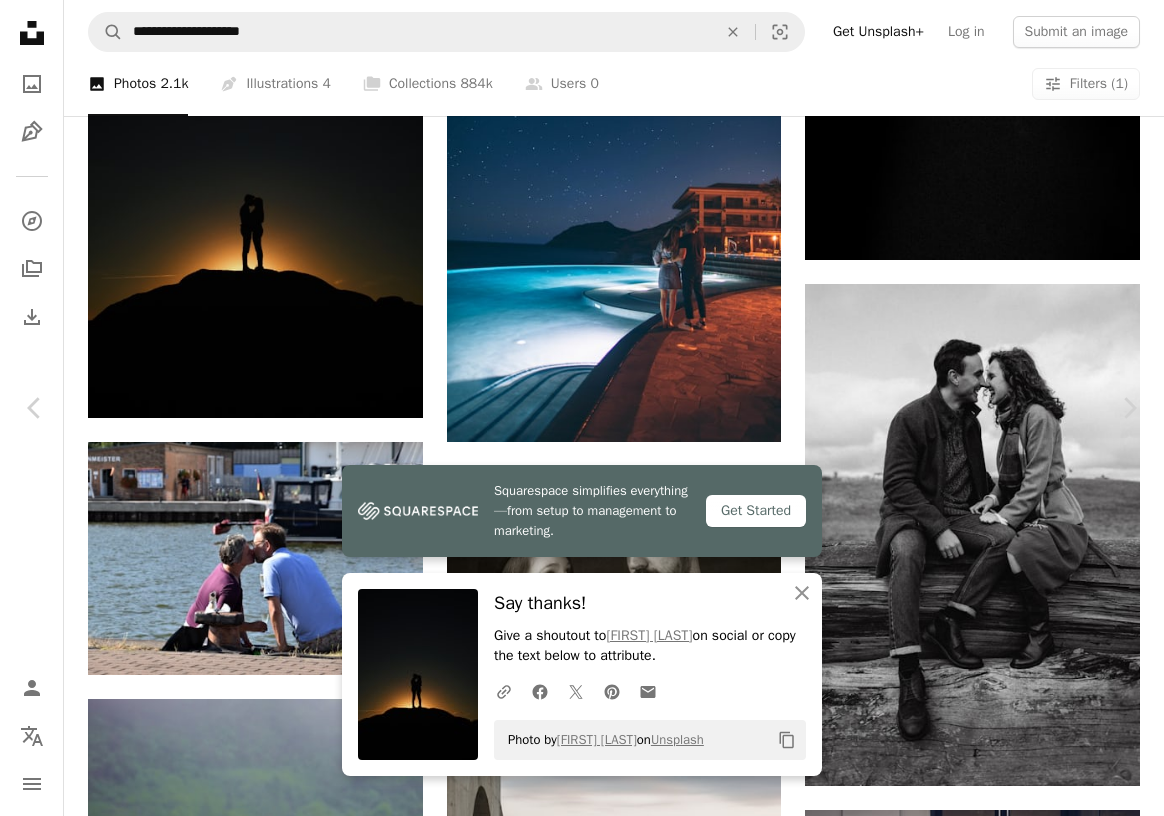 click on "Zoom in" at bounding box center (574, 5146) 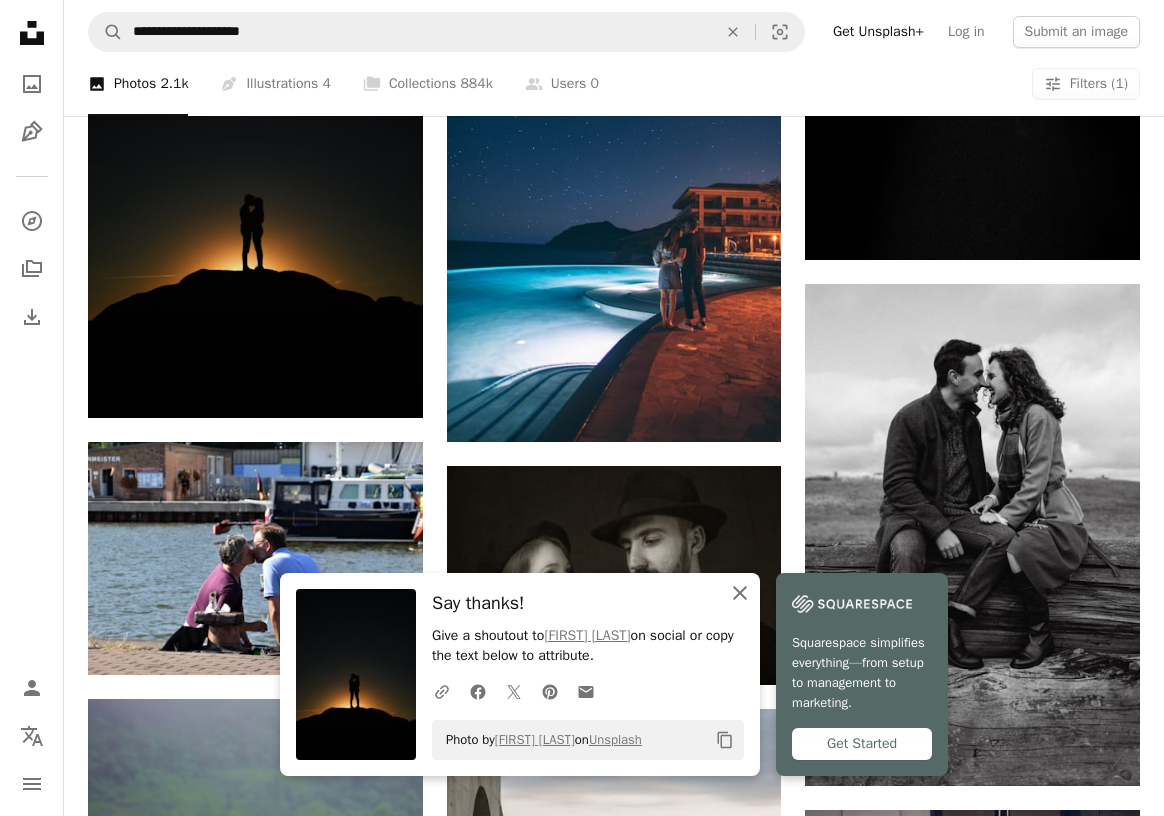 click 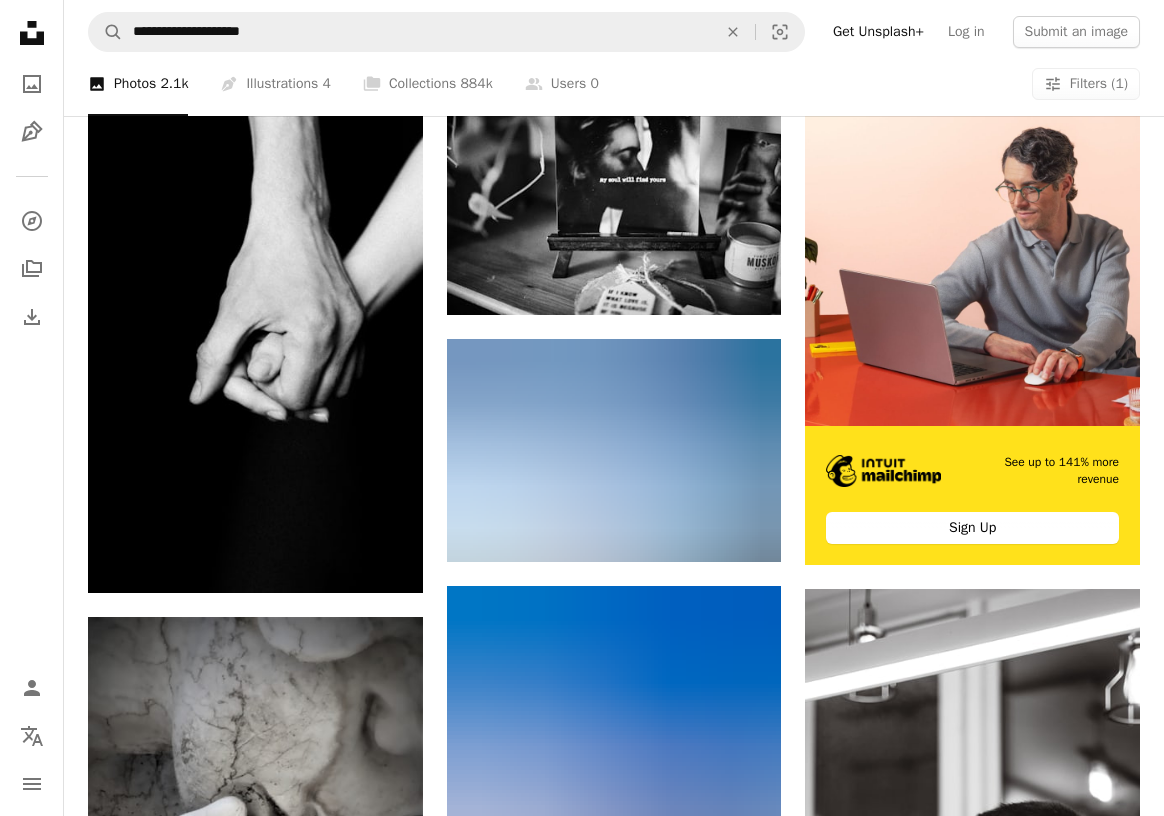scroll, scrollTop: 0, scrollLeft: 0, axis: both 